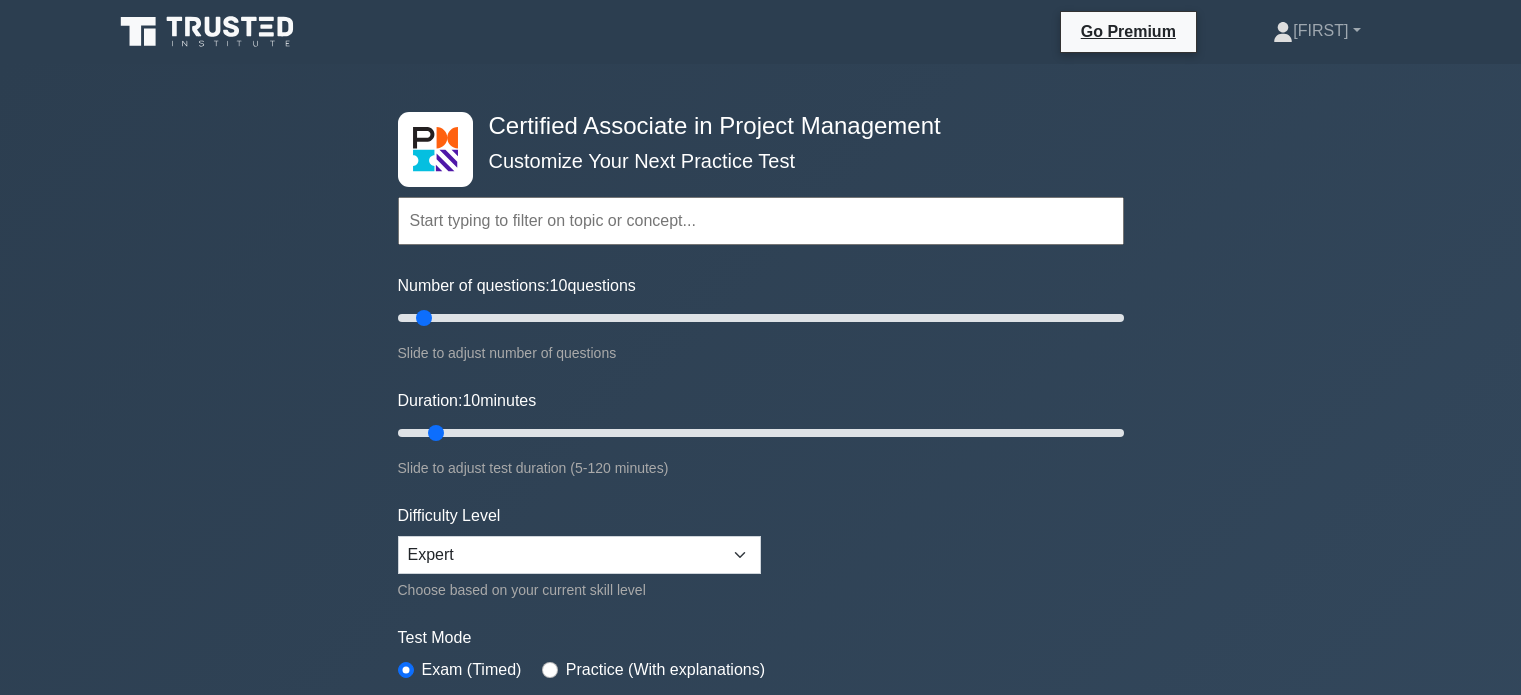 scroll, scrollTop: 7528, scrollLeft: 0, axis: vertical 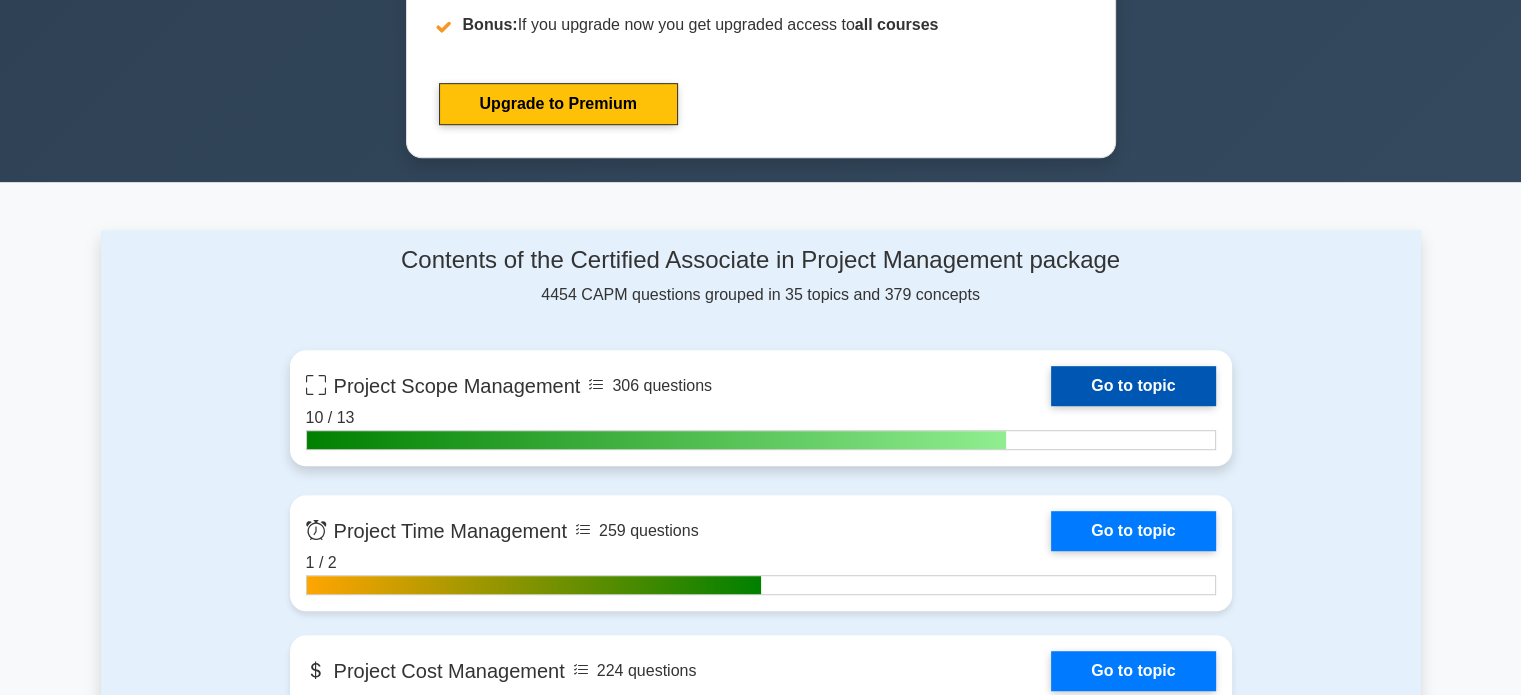 click on "Go to topic" at bounding box center (1133, 386) 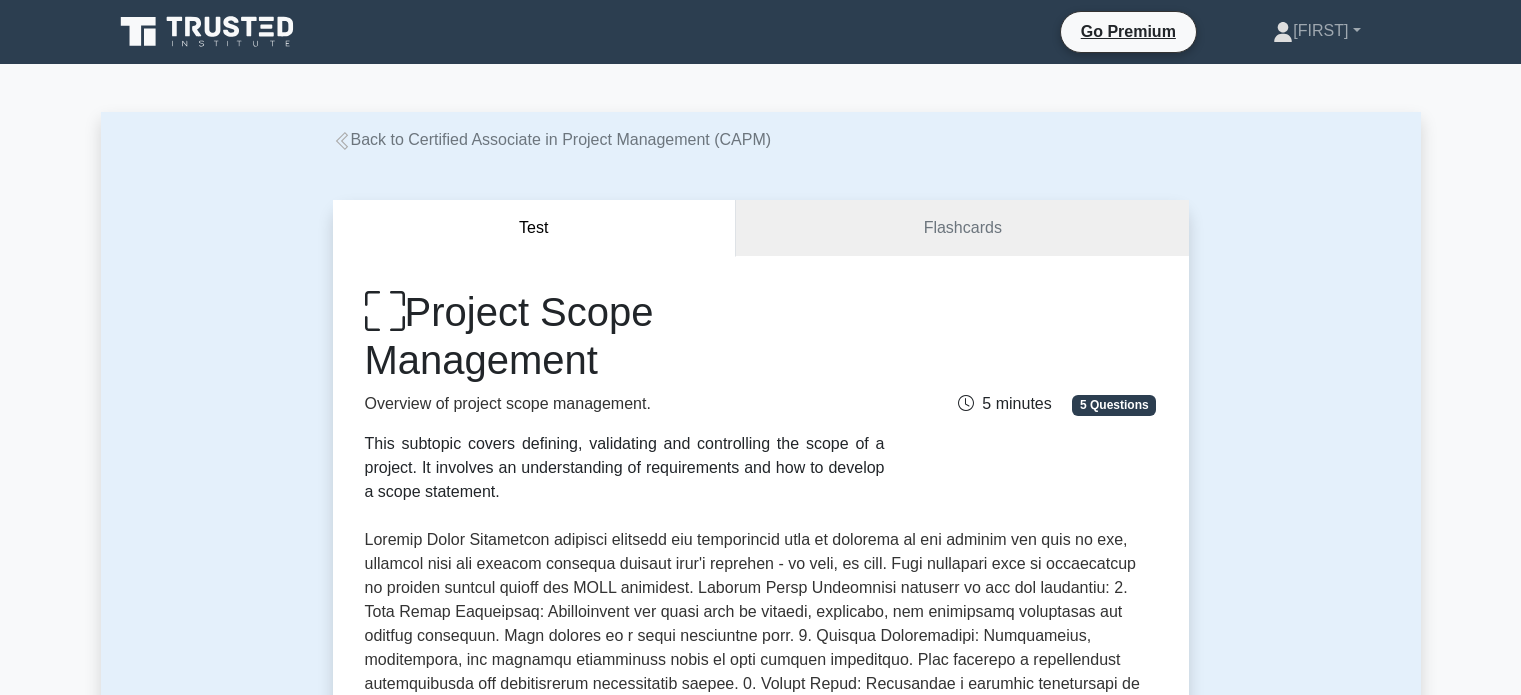 scroll, scrollTop: 0, scrollLeft: 0, axis: both 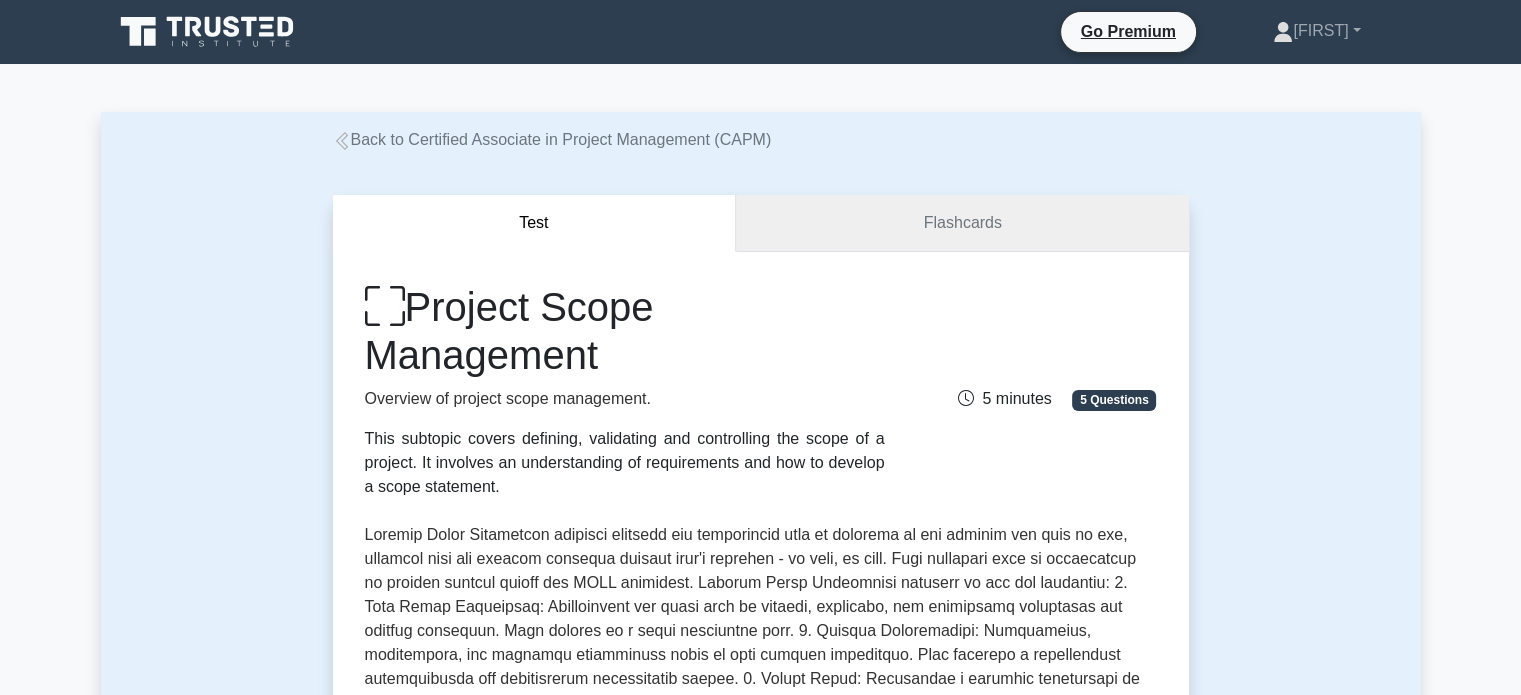 click on "Flashcards" at bounding box center [962, 223] 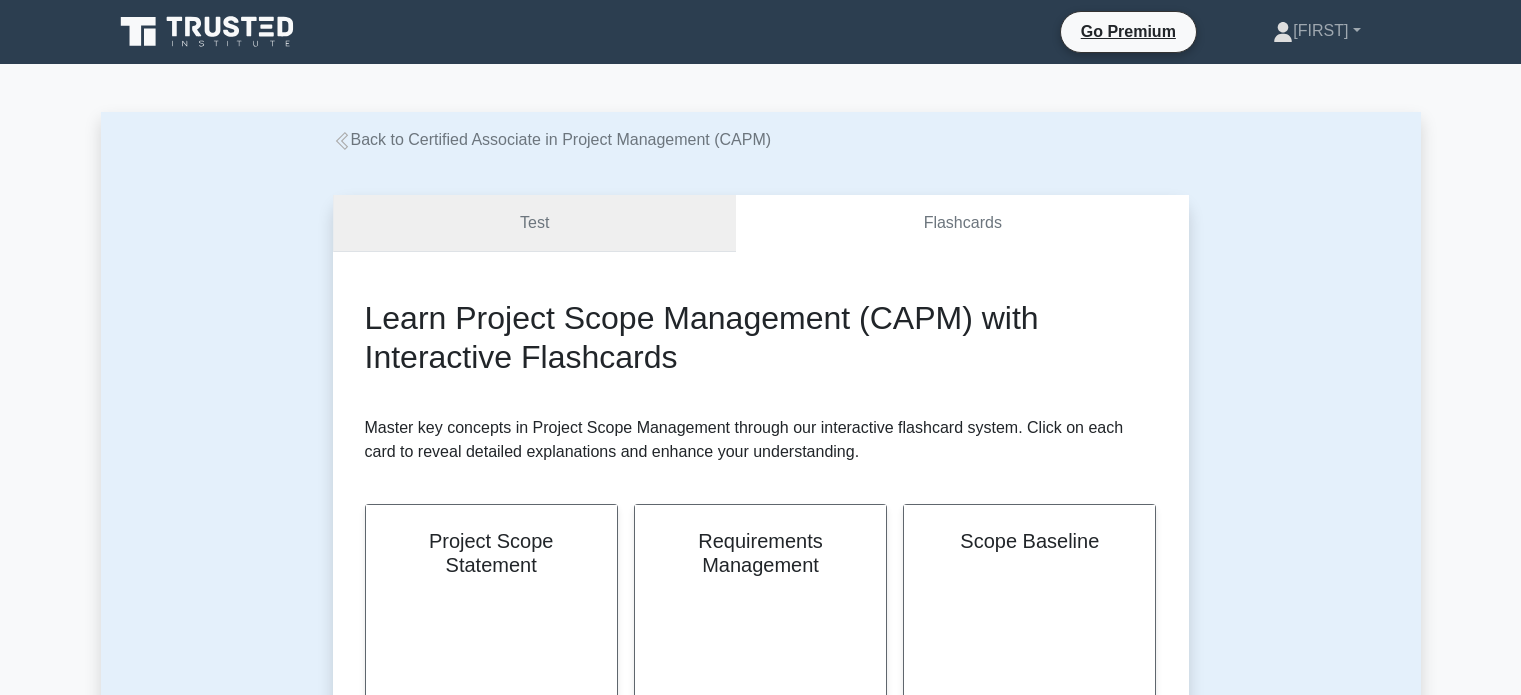 scroll, scrollTop: 0, scrollLeft: 0, axis: both 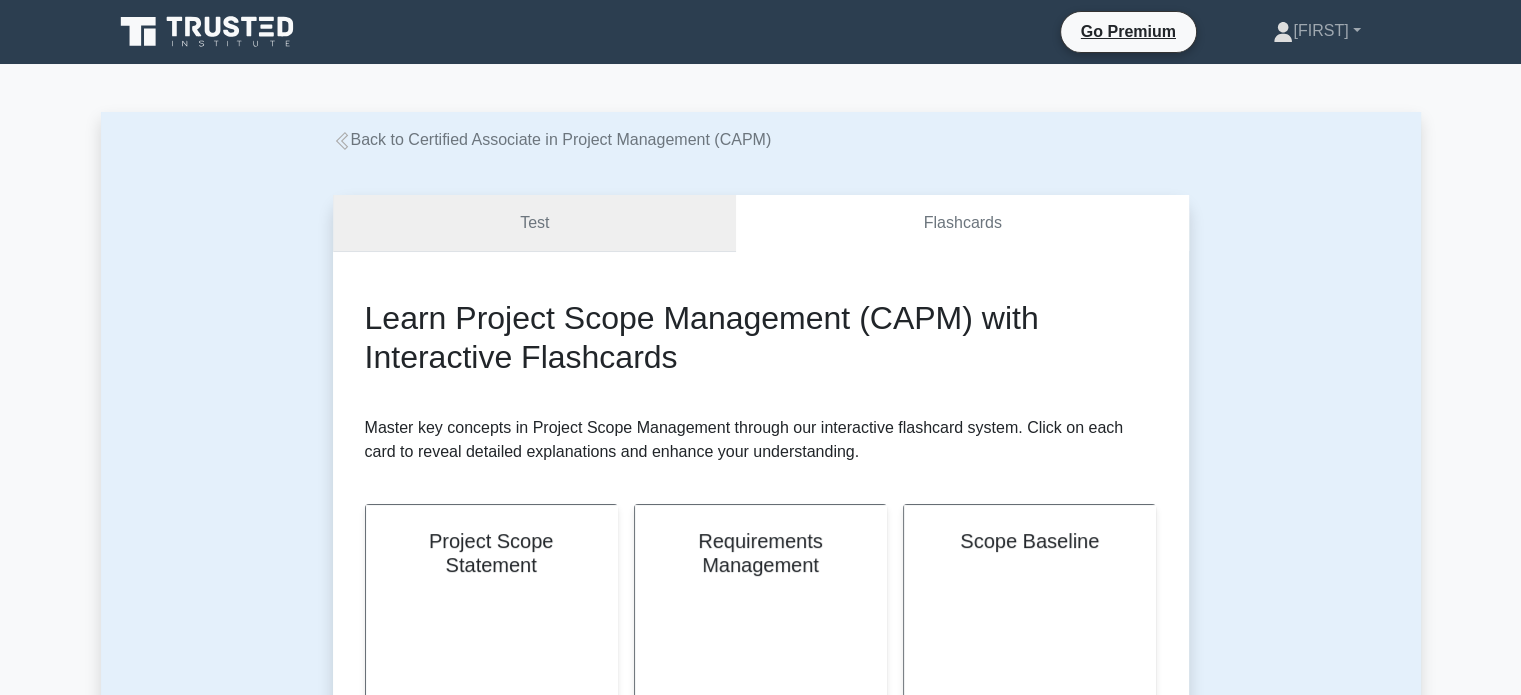 click on "Test" at bounding box center (535, 223) 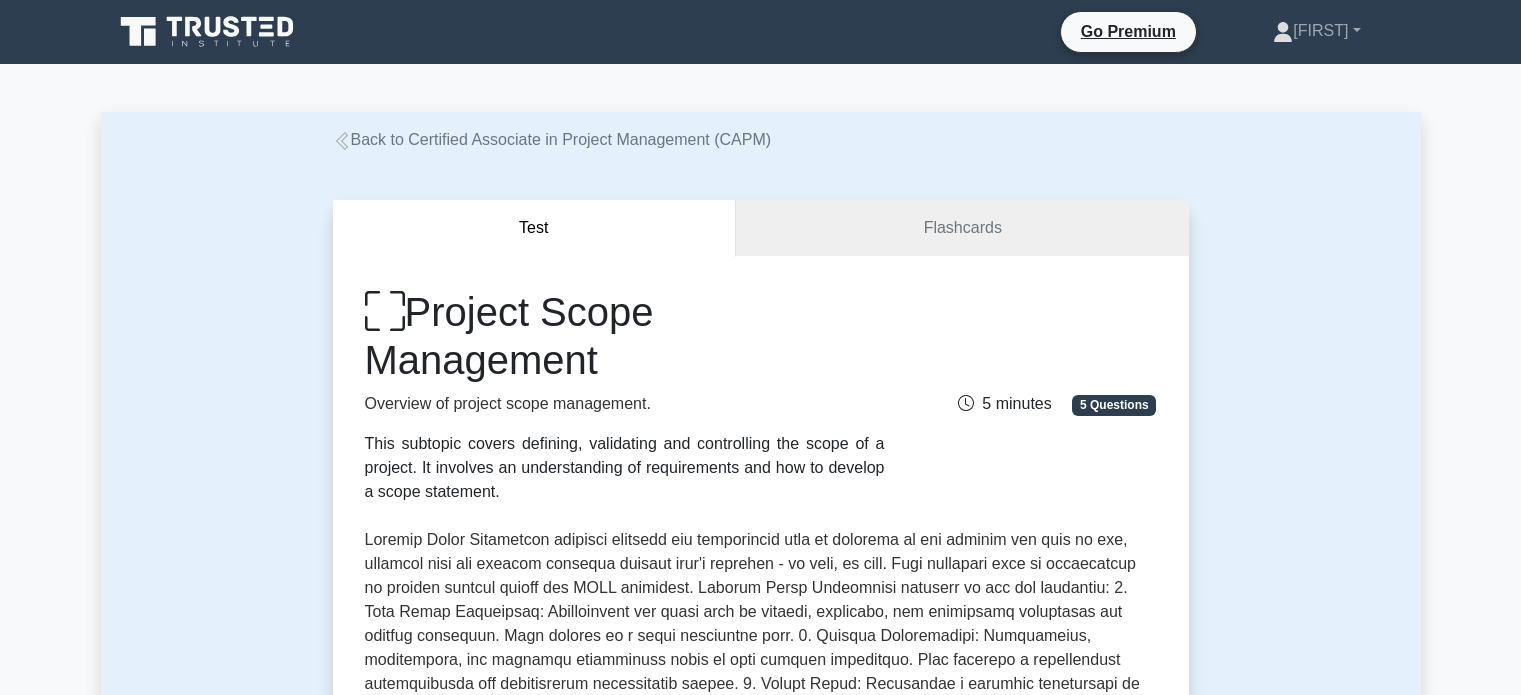 scroll, scrollTop: 500, scrollLeft: 0, axis: vertical 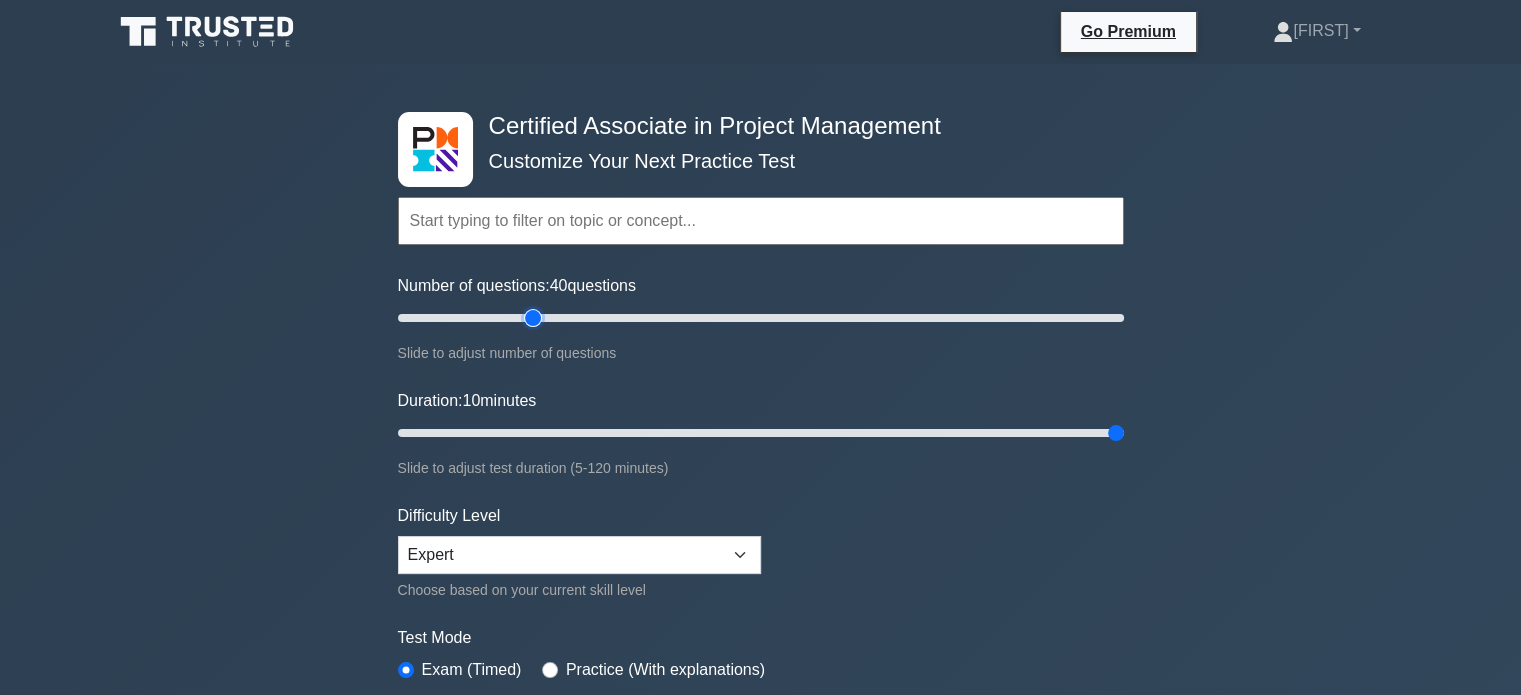 drag, startPoint x: 1108, startPoint y: 318, endPoint x: 525, endPoint y: 391, distance: 587.55255 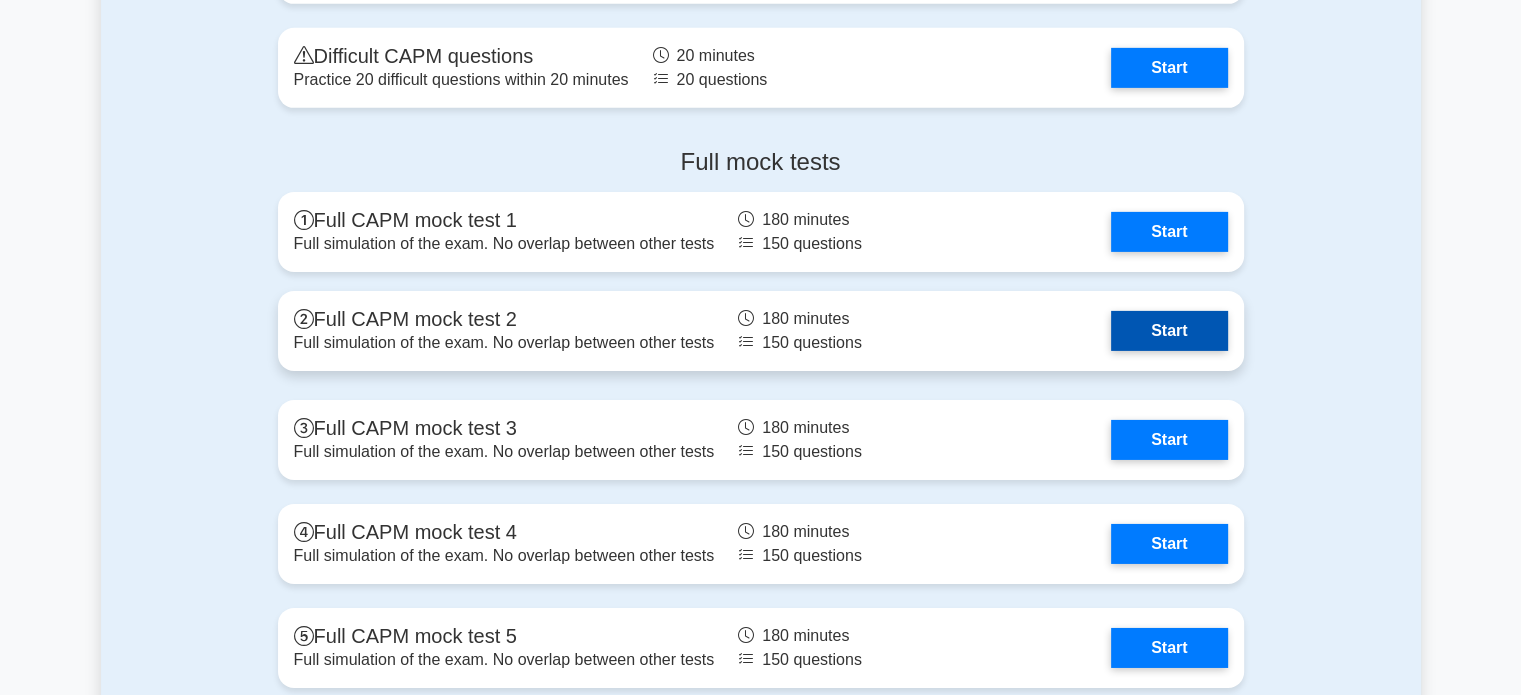scroll, scrollTop: 6500, scrollLeft: 0, axis: vertical 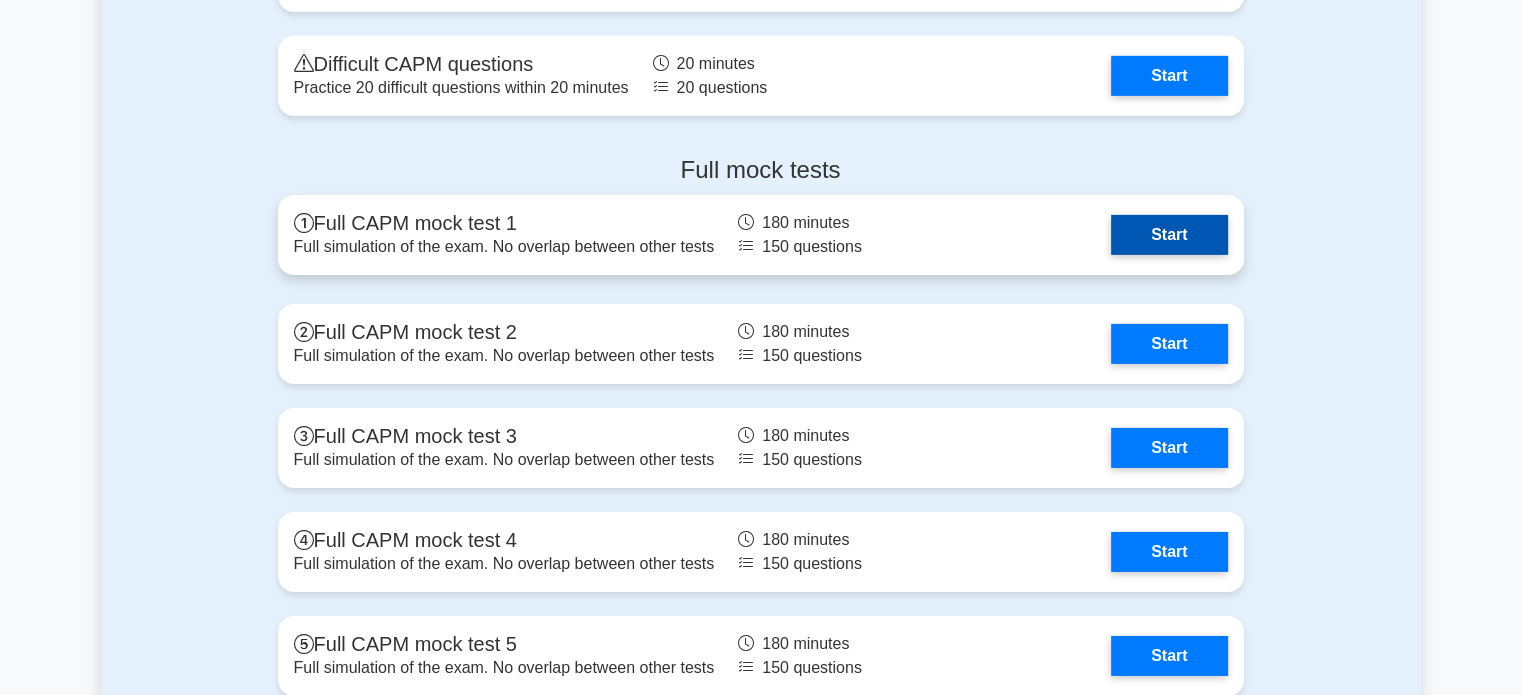 click on "Start" at bounding box center (1169, 235) 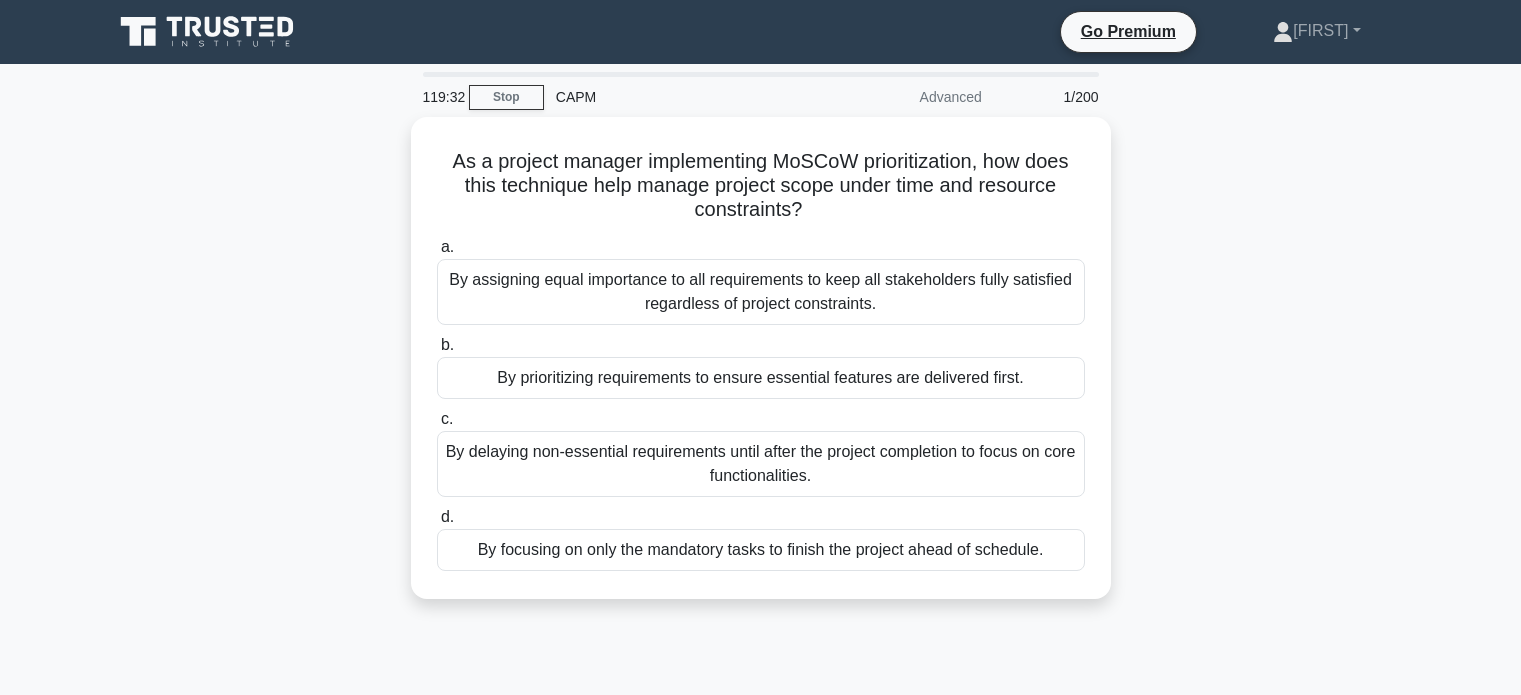 scroll, scrollTop: 0, scrollLeft: 0, axis: both 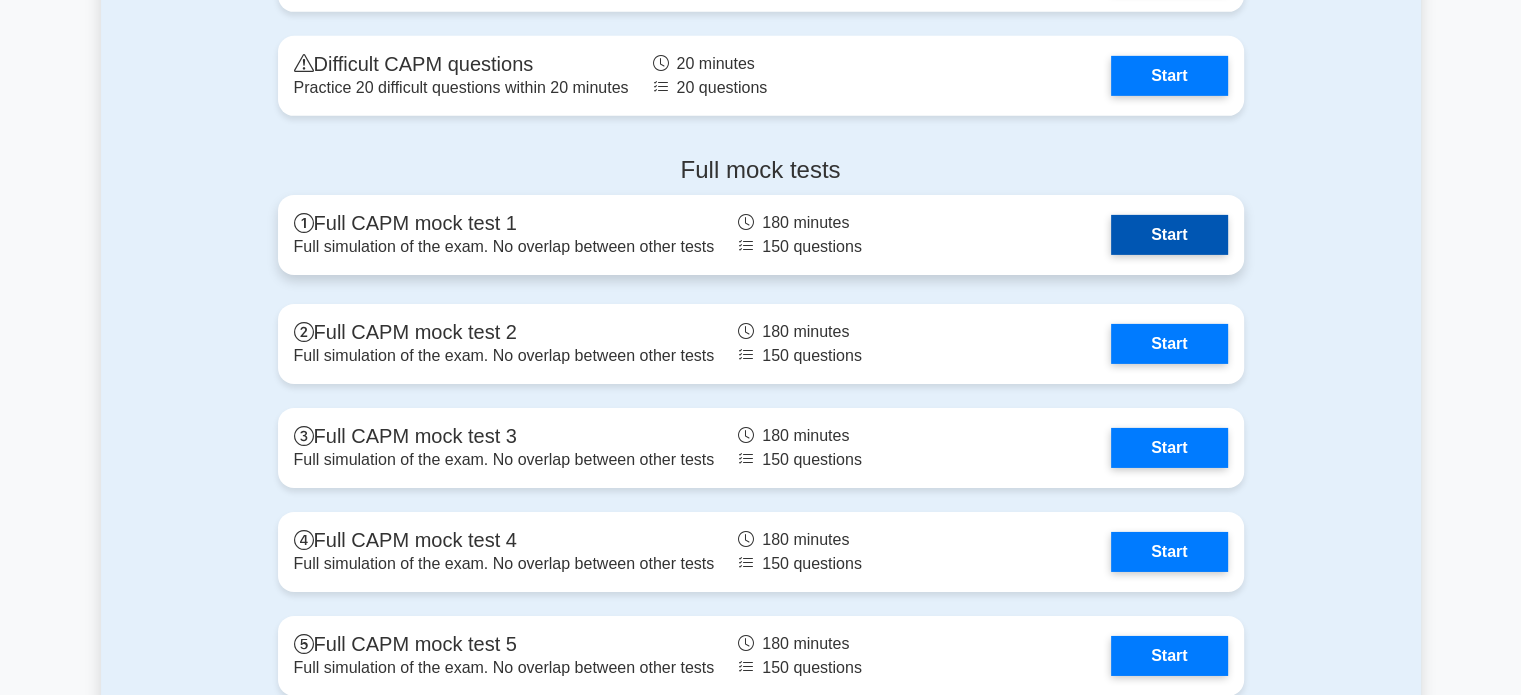 click on "Start" at bounding box center [1169, 235] 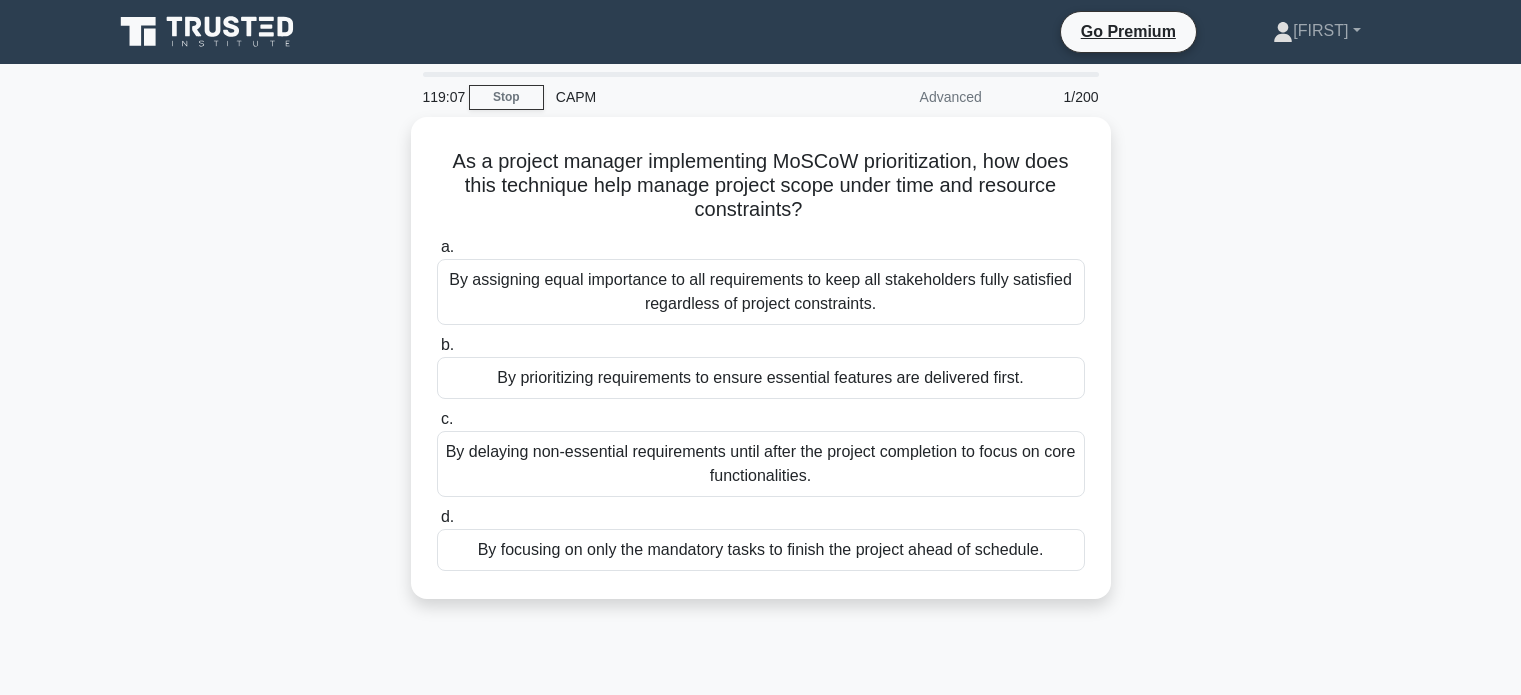 scroll, scrollTop: 0, scrollLeft: 0, axis: both 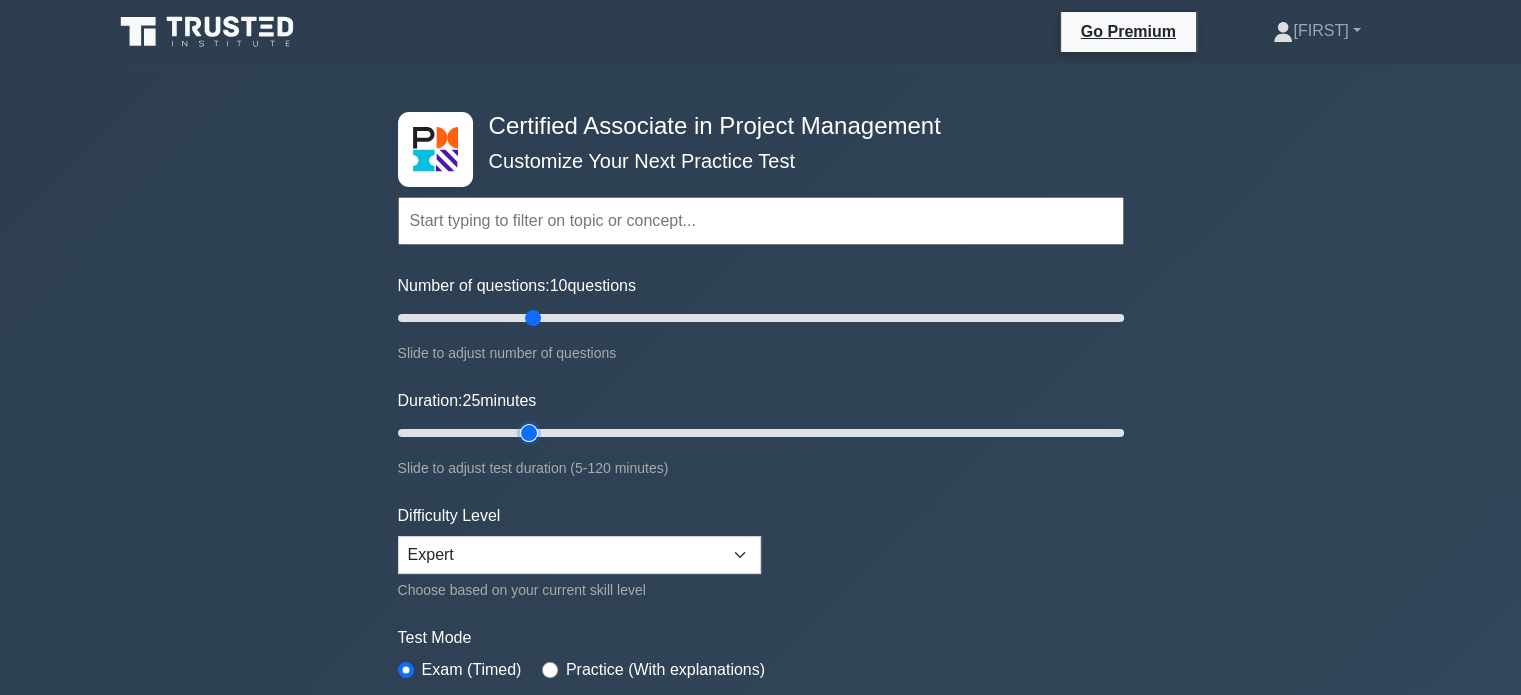 drag, startPoint x: 887, startPoint y: 447, endPoint x: 533, endPoint y: 531, distance: 363.82962 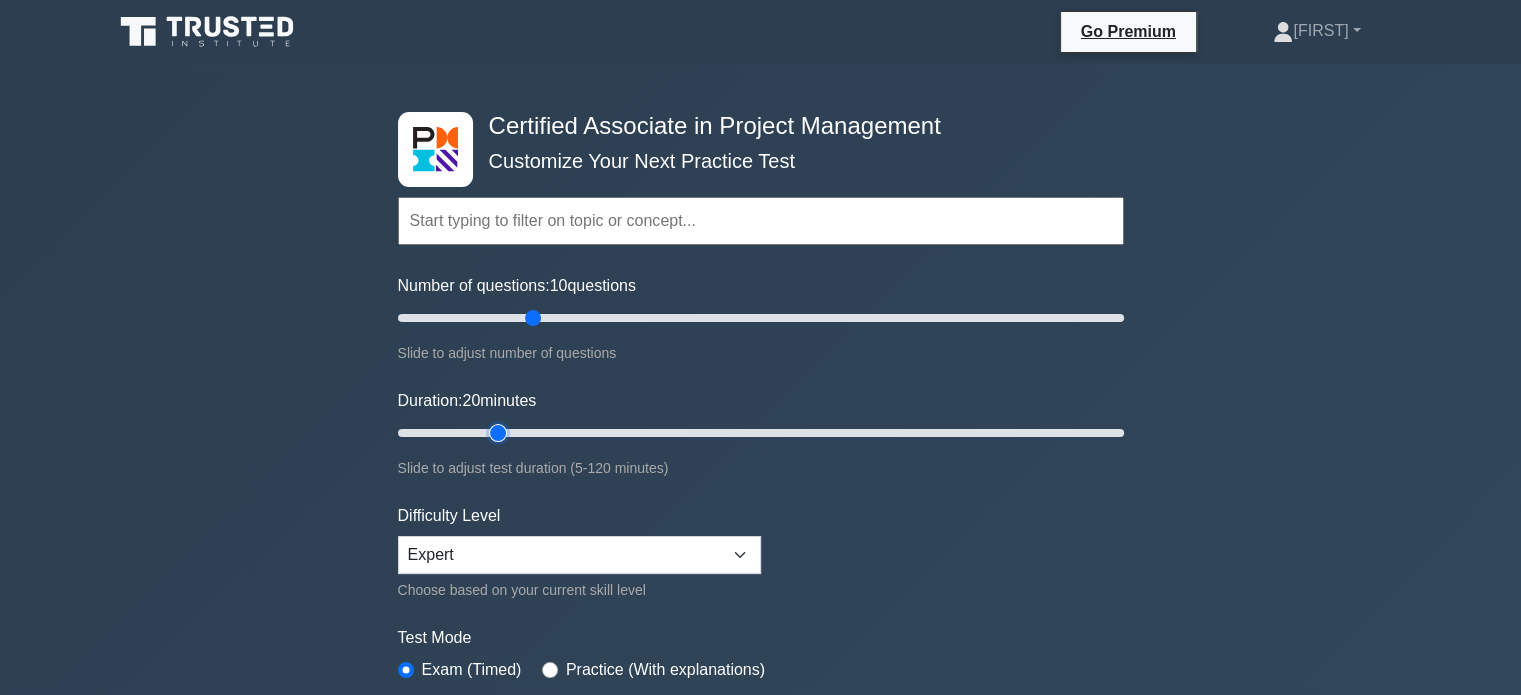 drag, startPoint x: 528, startPoint y: 431, endPoint x: 510, endPoint y: 463, distance: 36.71512 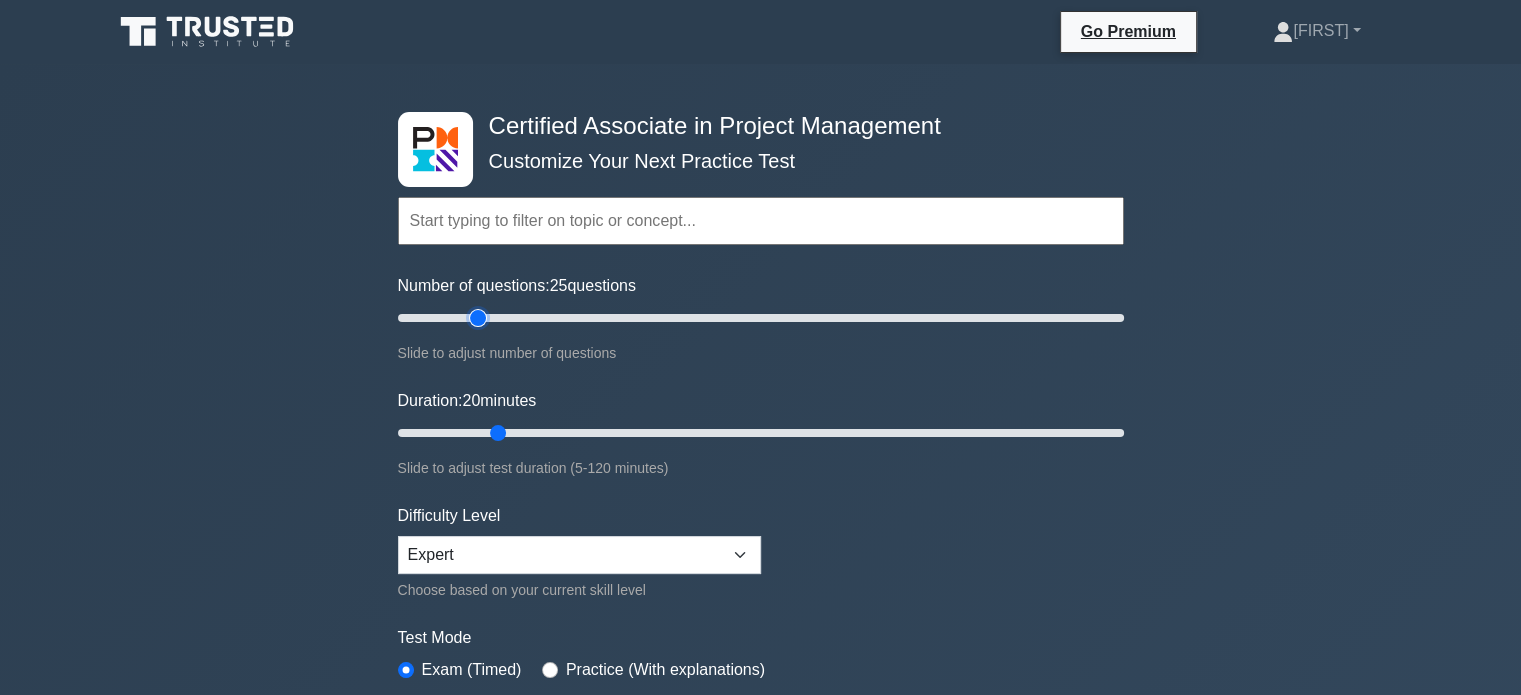 drag, startPoint x: 532, startPoint y: 314, endPoint x: 479, endPoint y: 322, distance: 53.600372 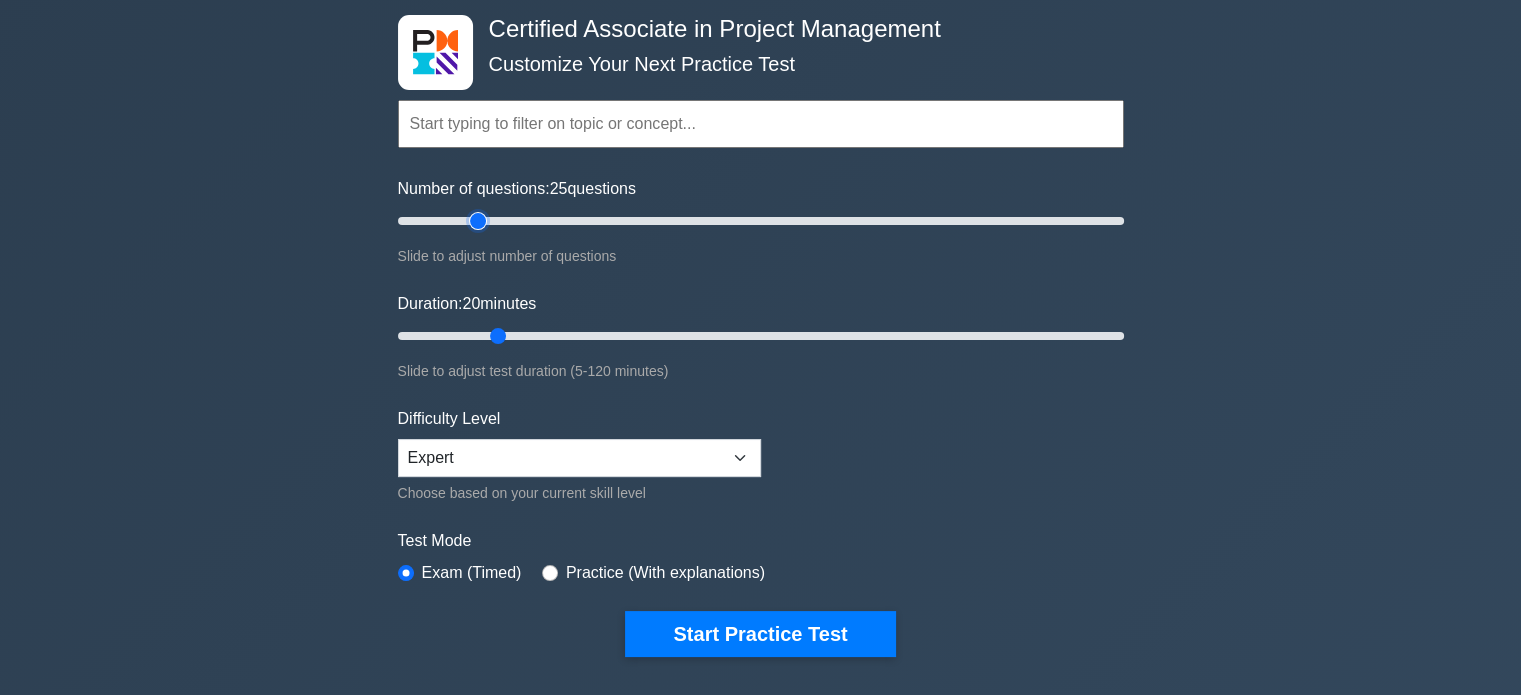 scroll, scrollTop: 100, scrollLeft: 0, axis: vertical 